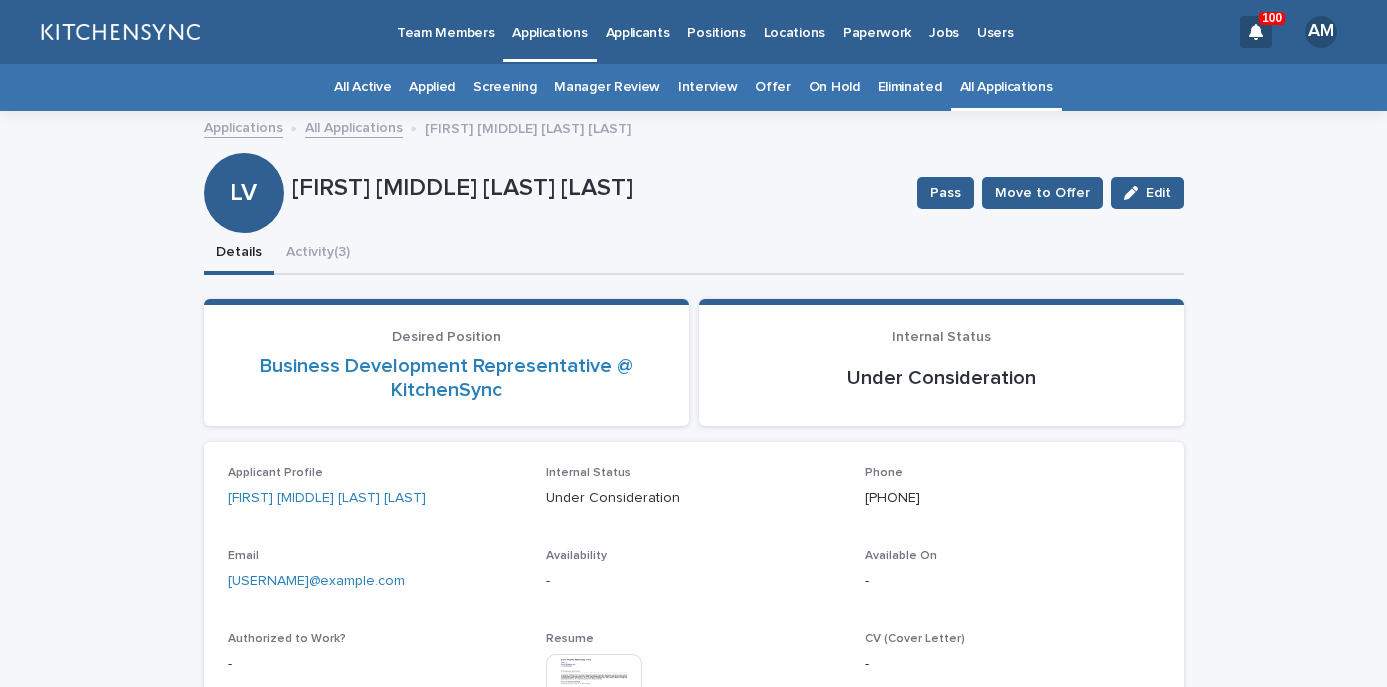 scroll, scrollTop: 0, scrollLeft: 0, axis: both 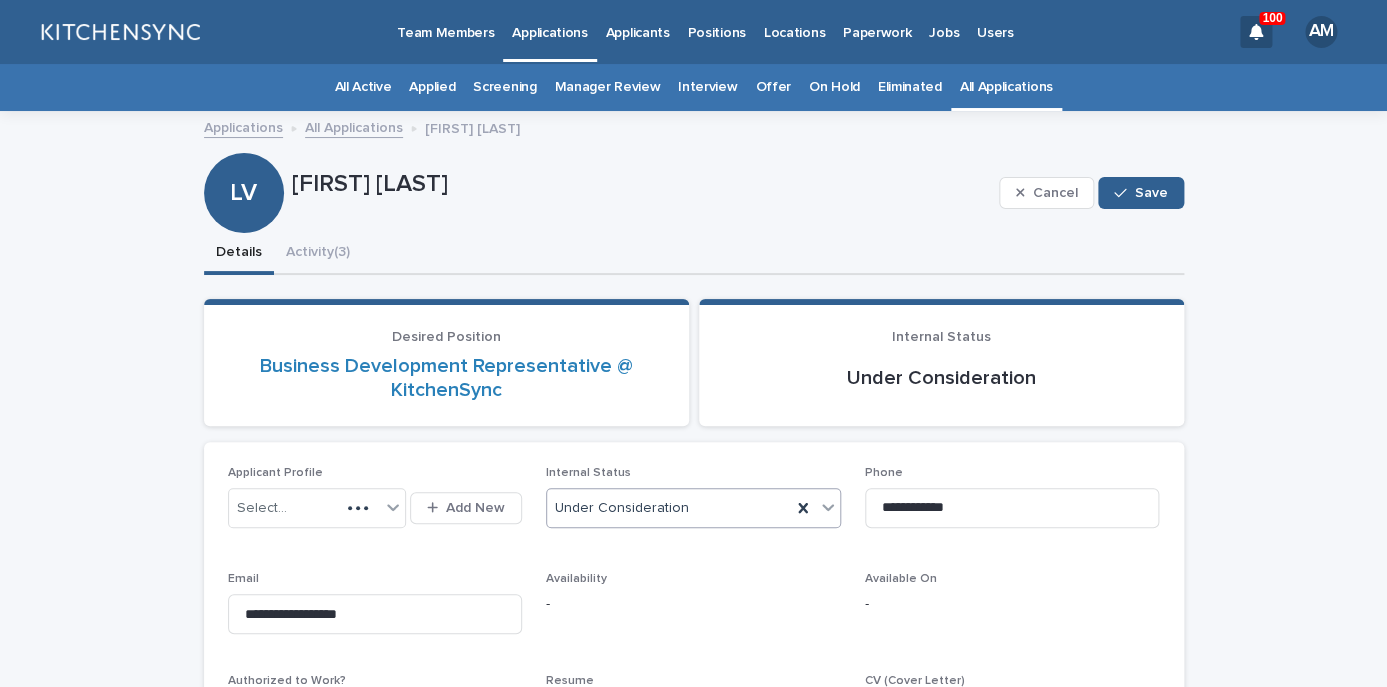 click on "Under Consideration" at bounding box center (669, 508) 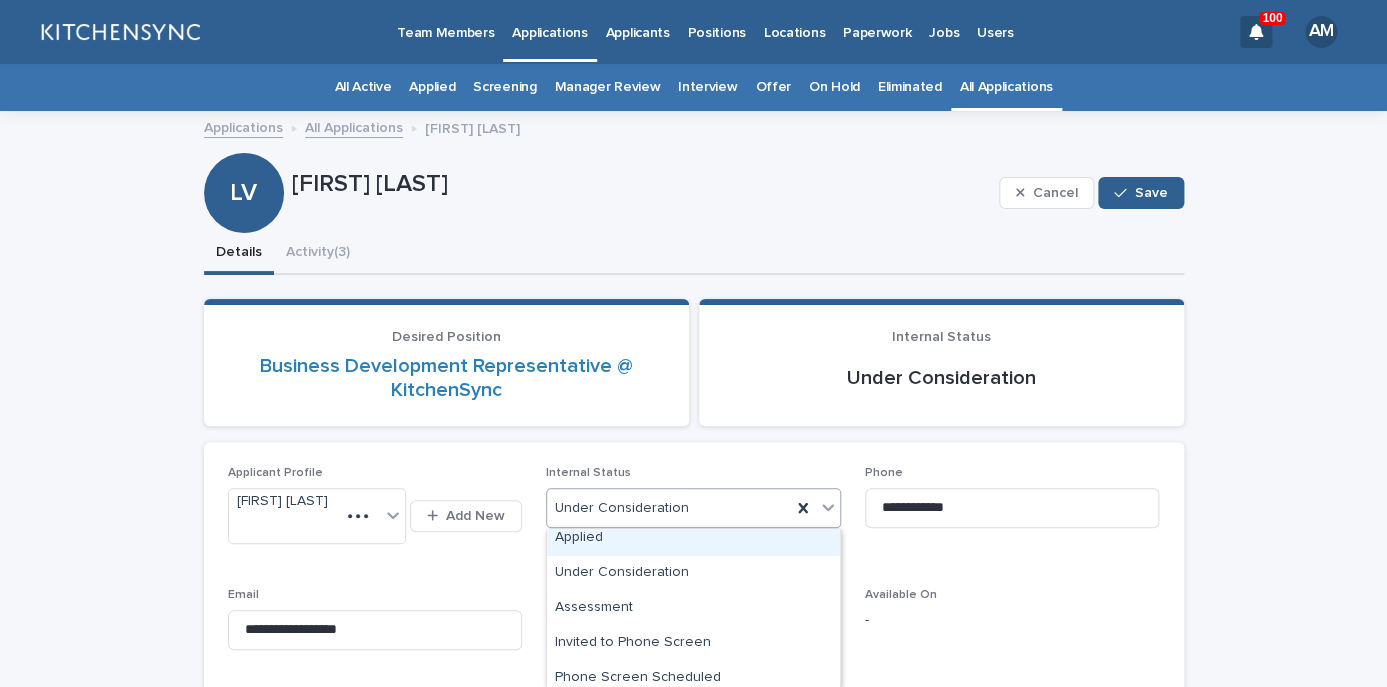 scroll, scrollTop: 55, scrollLeft: 0, axis: vertical 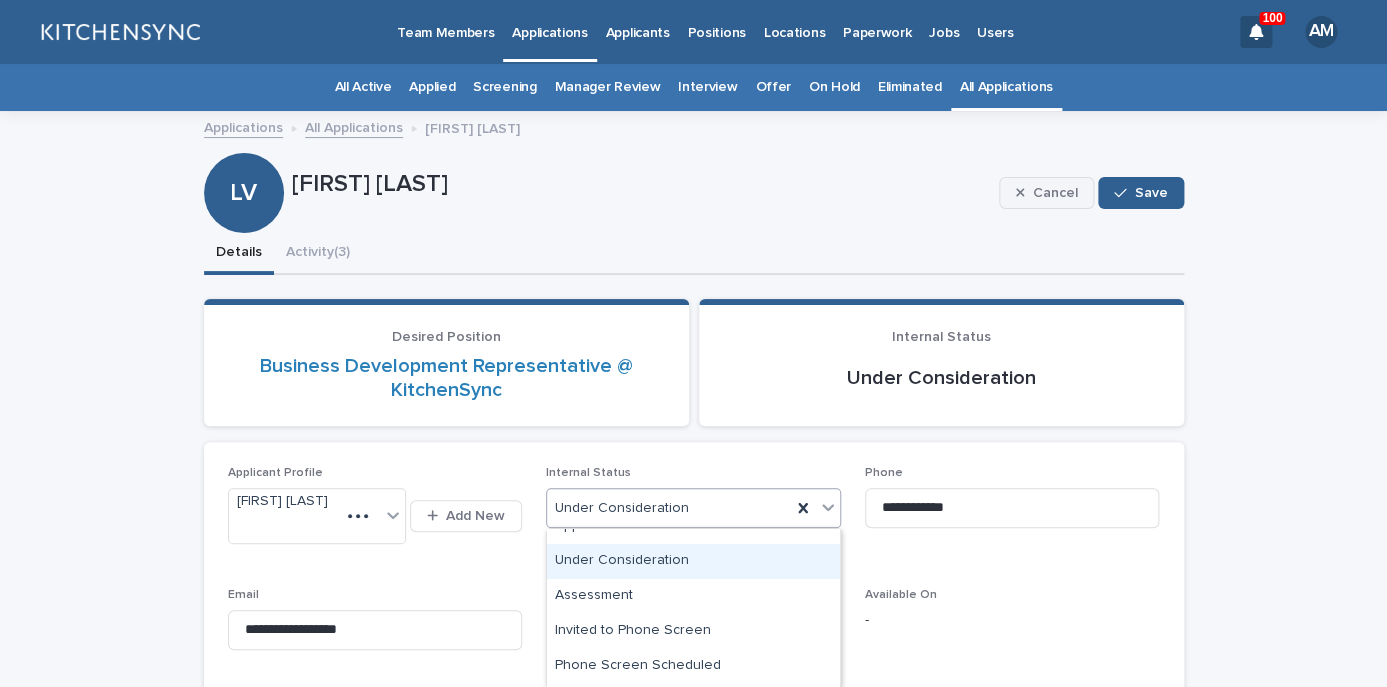 click 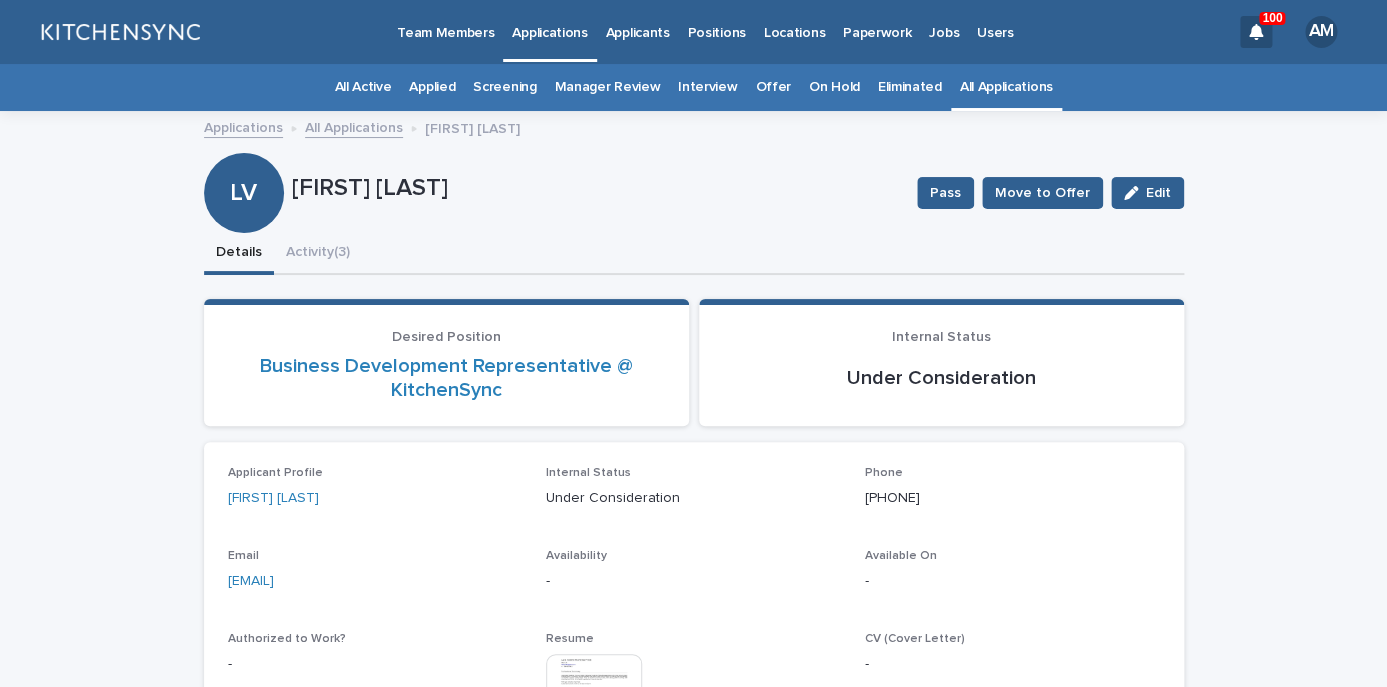 click on "All Applications" at bounding box center (1006, 87) 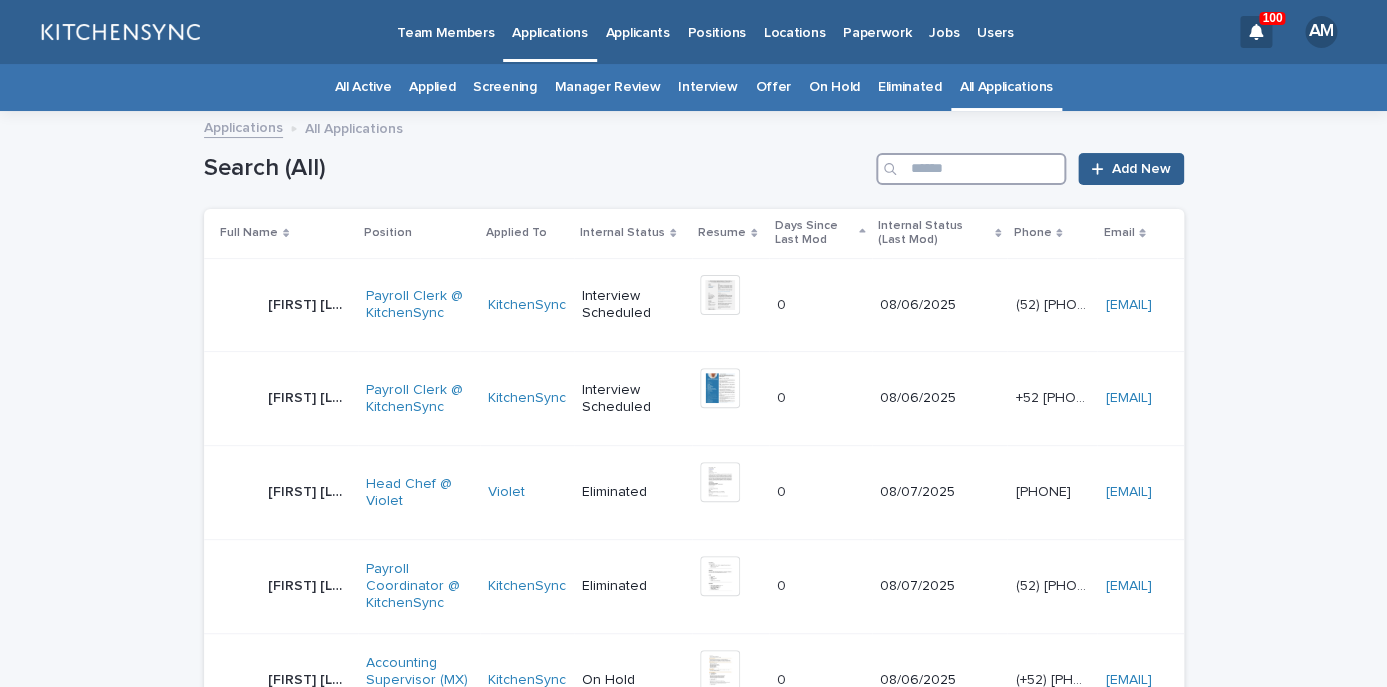 click at bounding box center (971, 169) 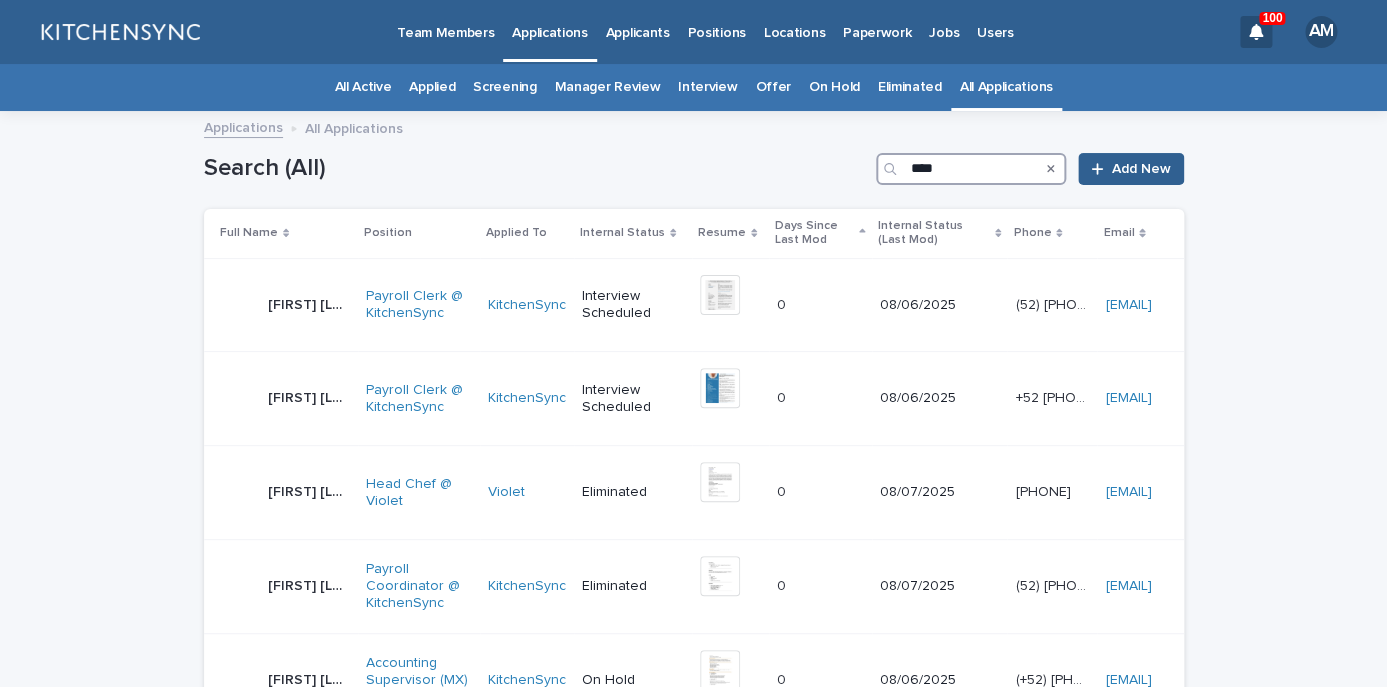 type on "****" 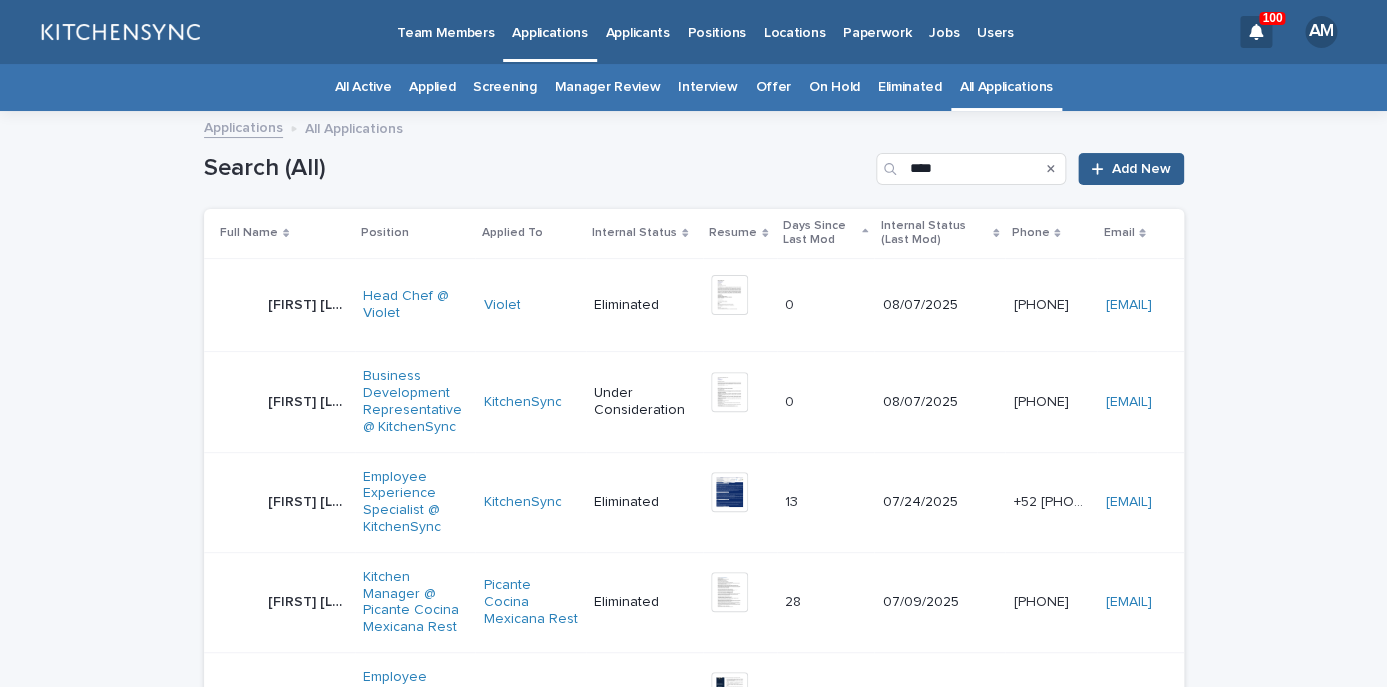 click on "[FIRST] [LAST] [FIRST] [LAST]" at bounding box center [283, 402] 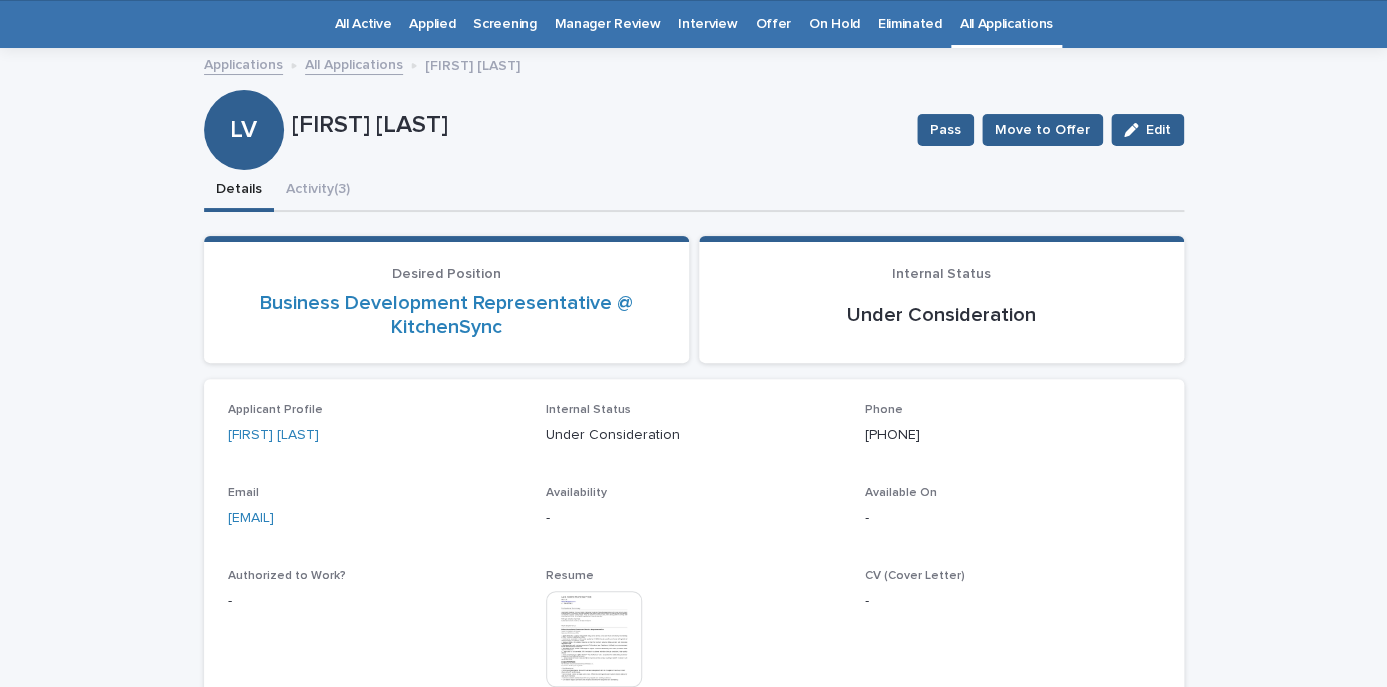 scroll, scrollTop: 64, scrollLeft: 0, axis: vertical 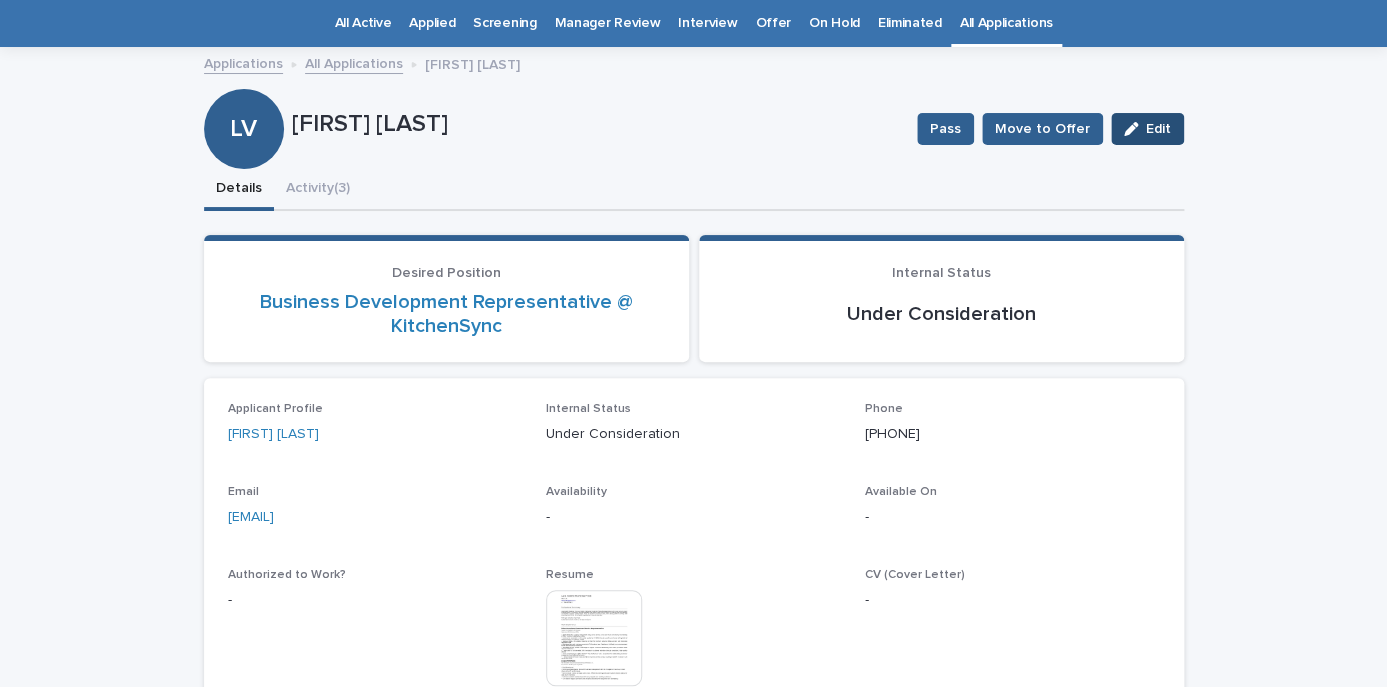 click on "Edit" at bounding box center [1158, 129] 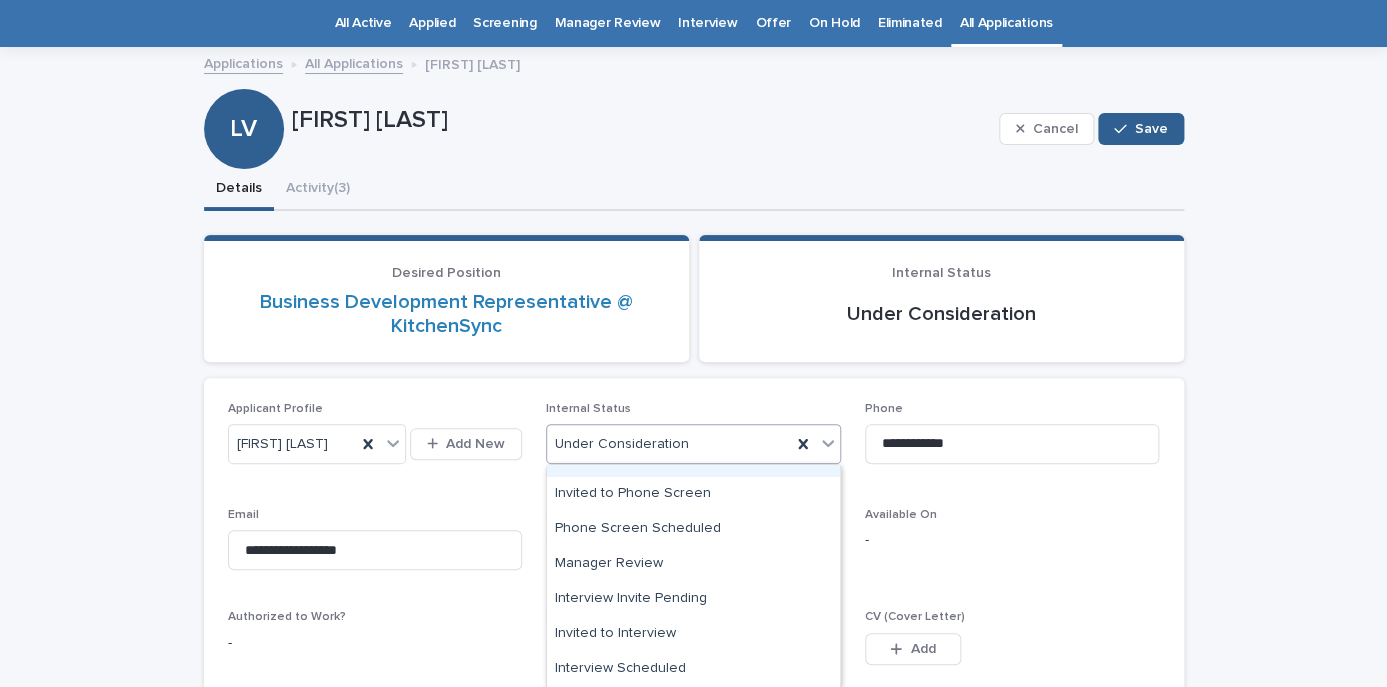 scroll, scrollTop: 203, scrollLeft: 0, axis: vertical 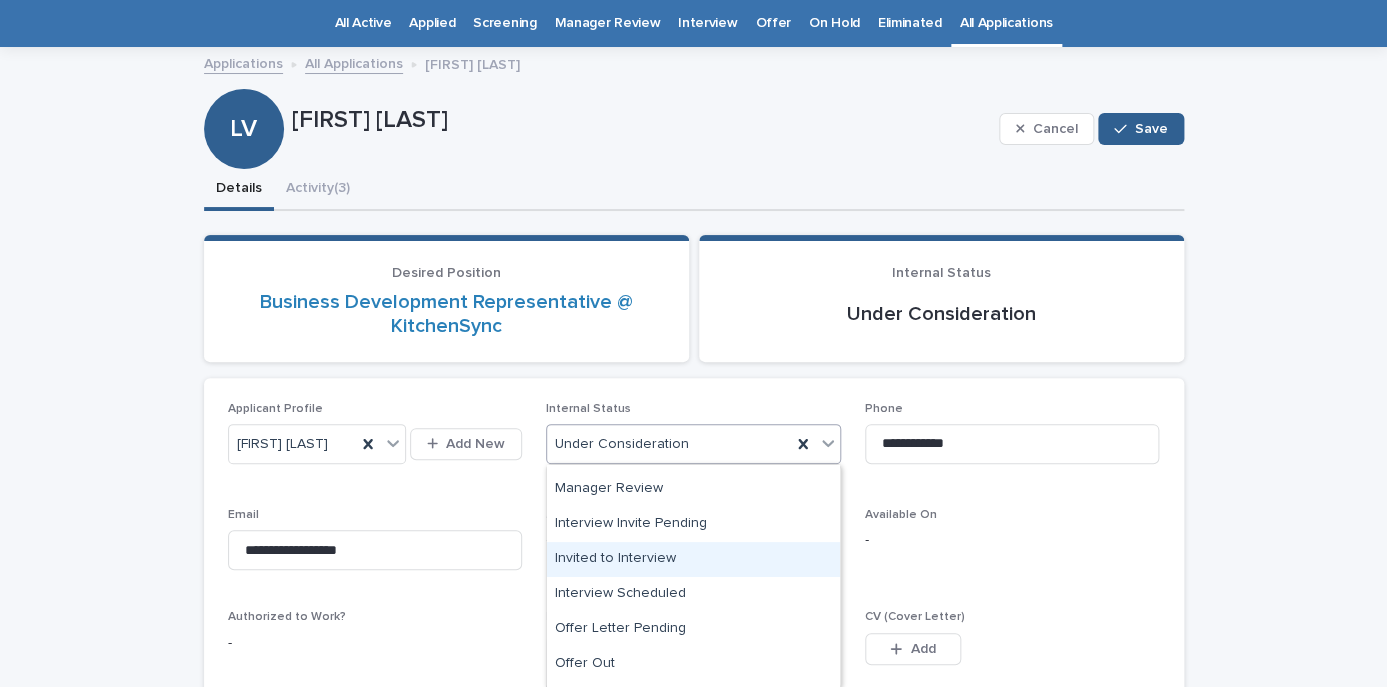 click on "Invited to Interview" at bounding box center (693, 559) 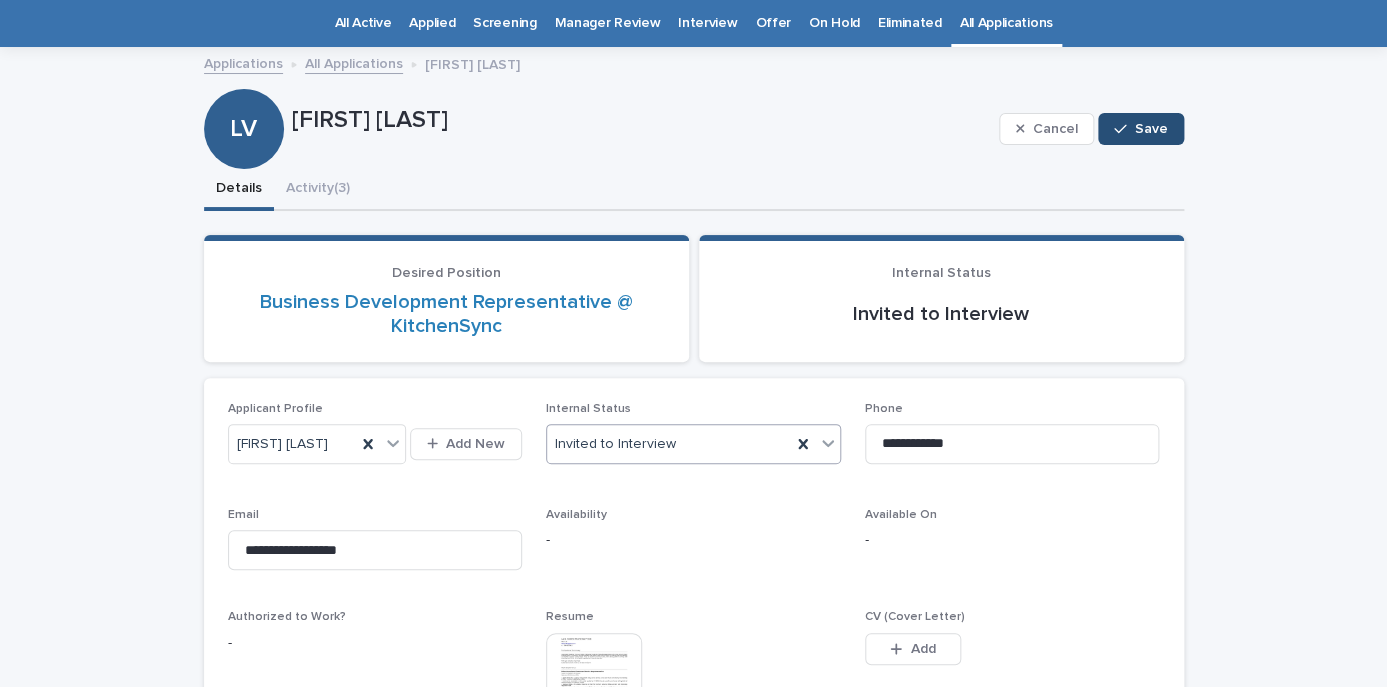 click on "Save" at bounding box center [1151, 129] 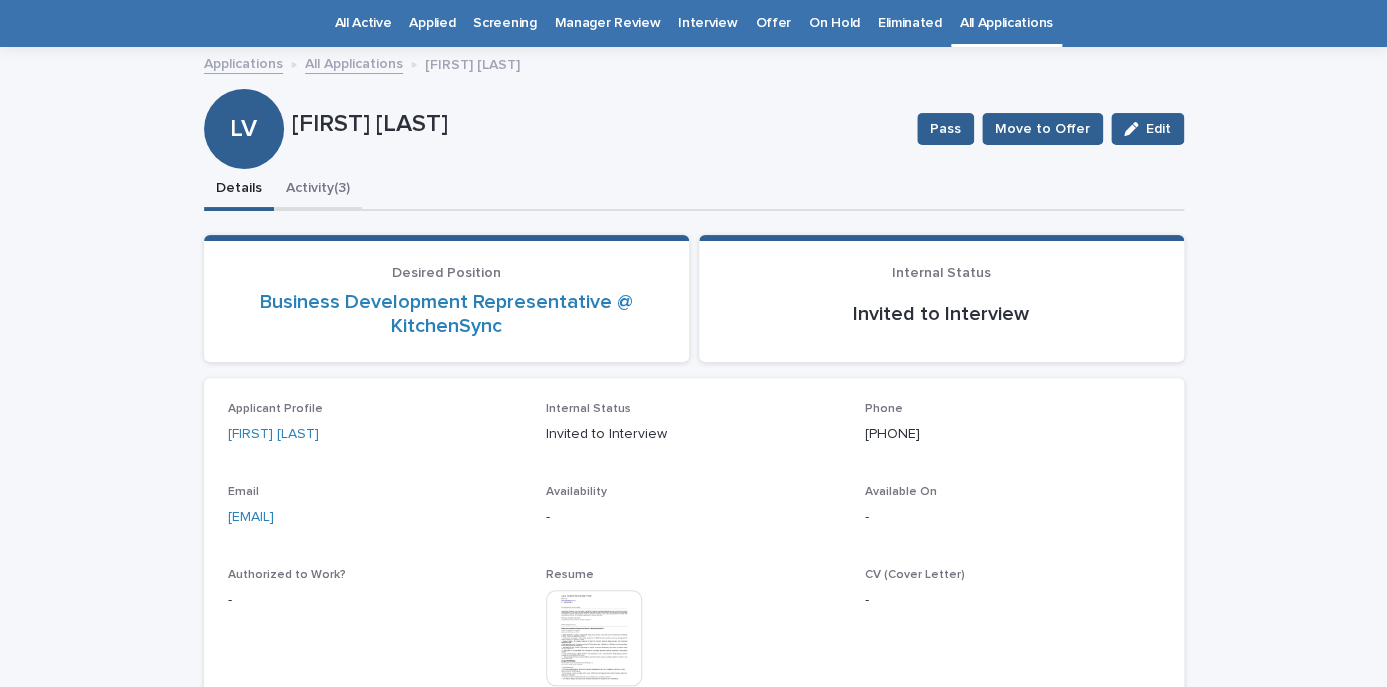 click on "Activity  (3)" at bounding box center (318, 190) 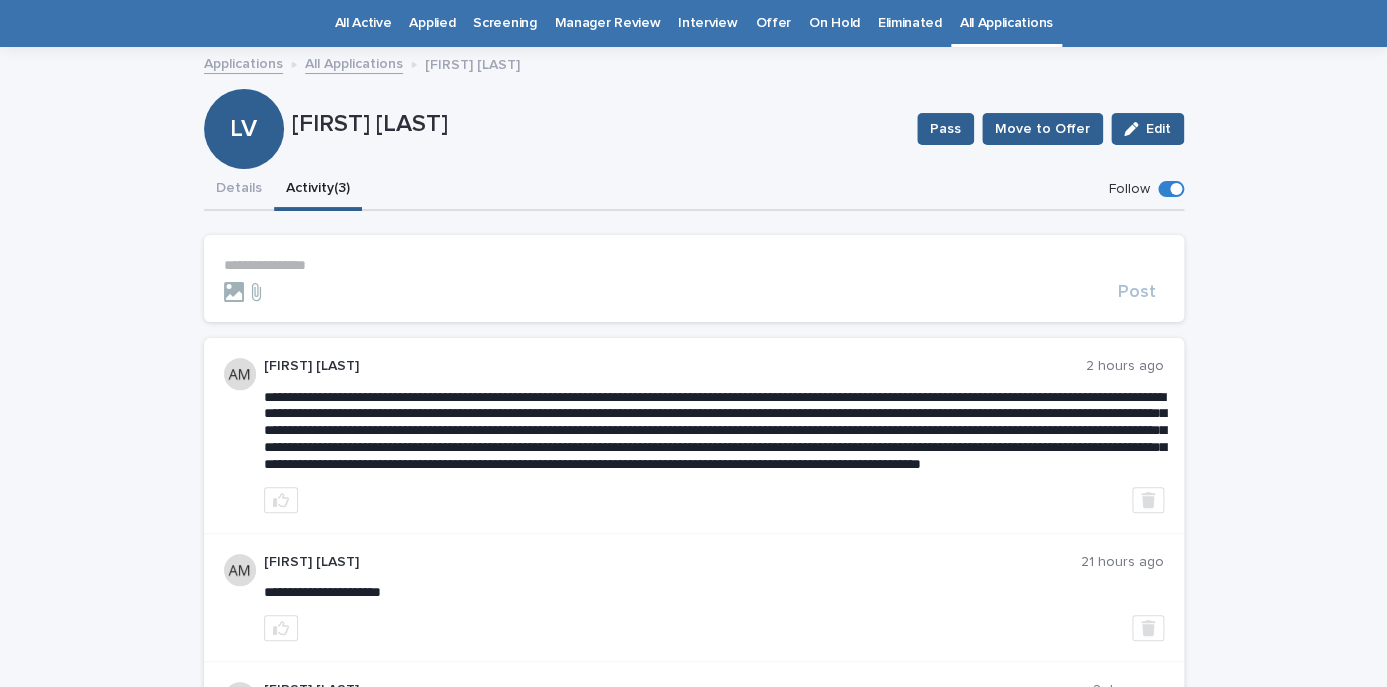 click on "**********" at bounding box center [694, 265] 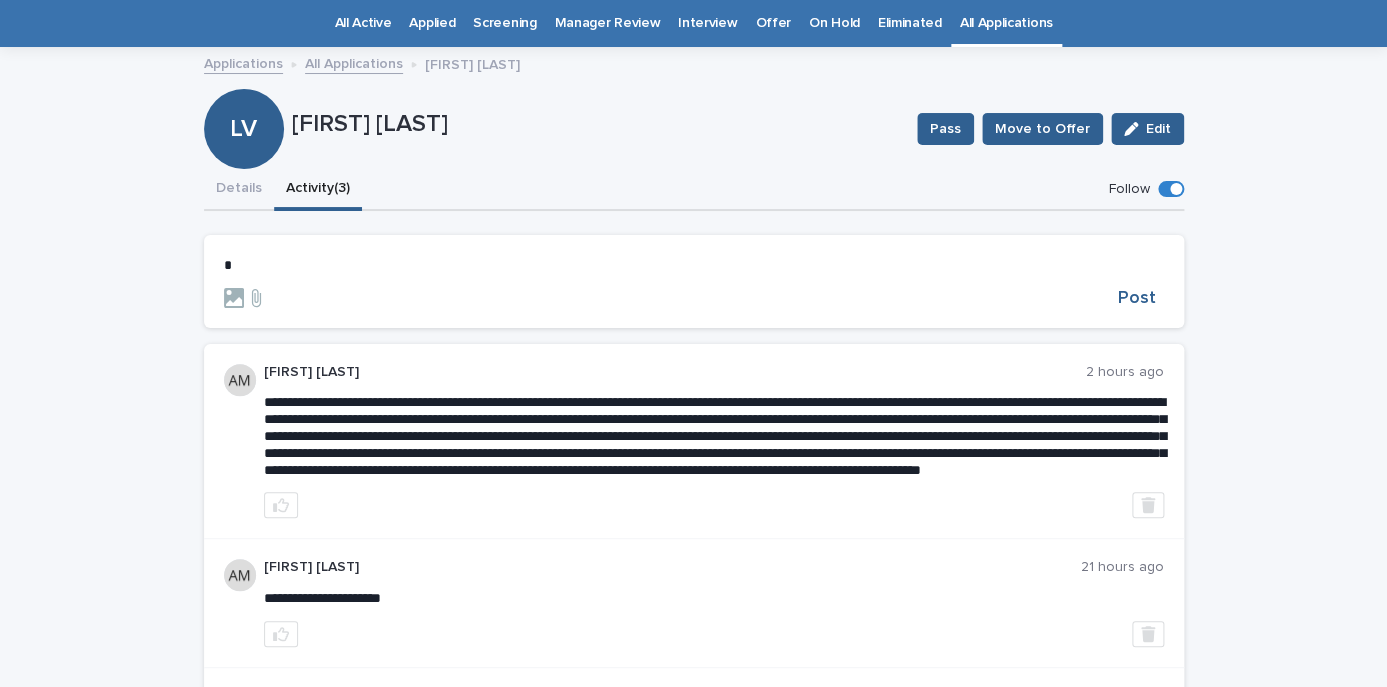 type 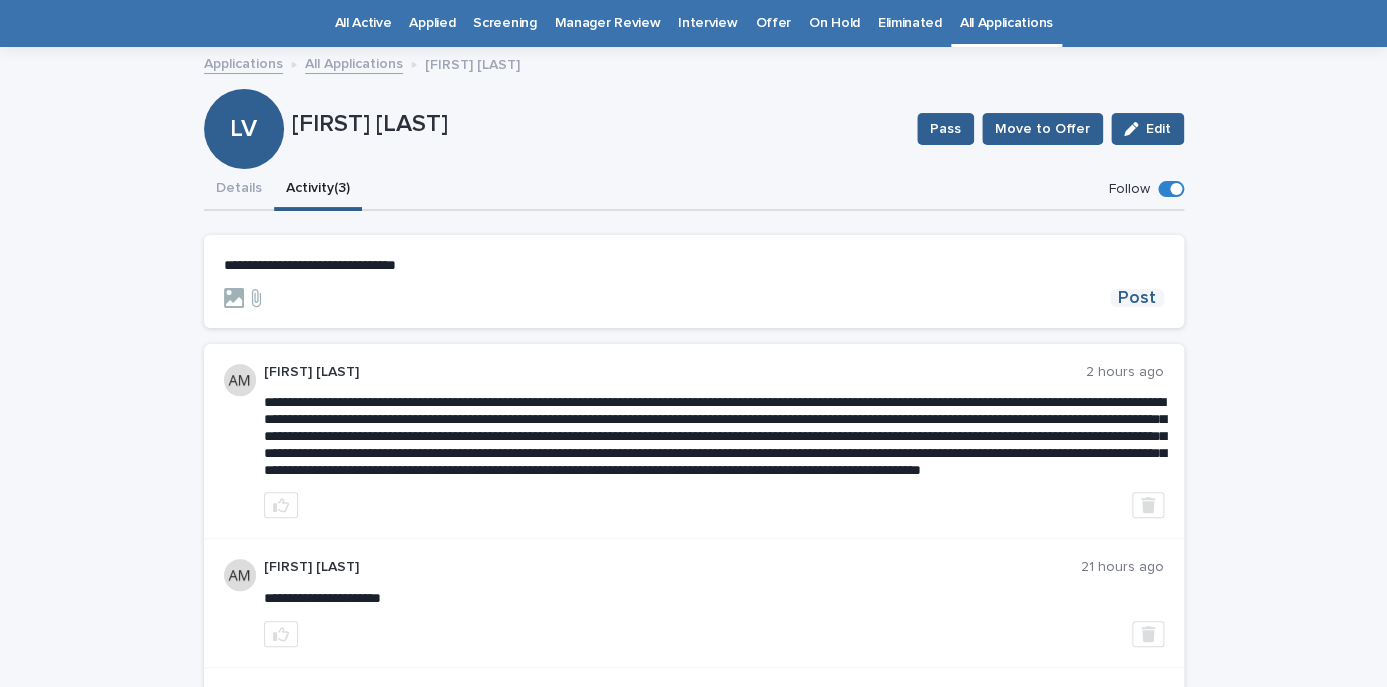 click on "Post" at bounding box center [1137, 298] 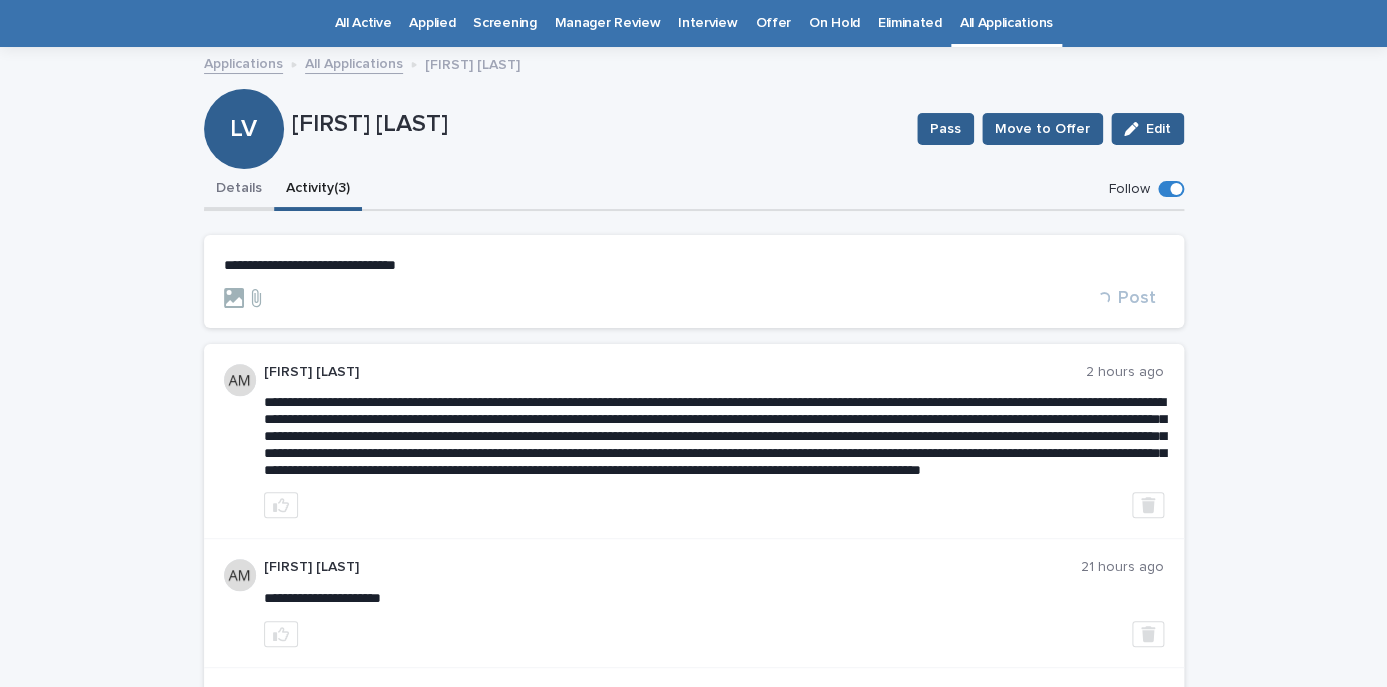 click on "Details" at bounding box center (239, 190) 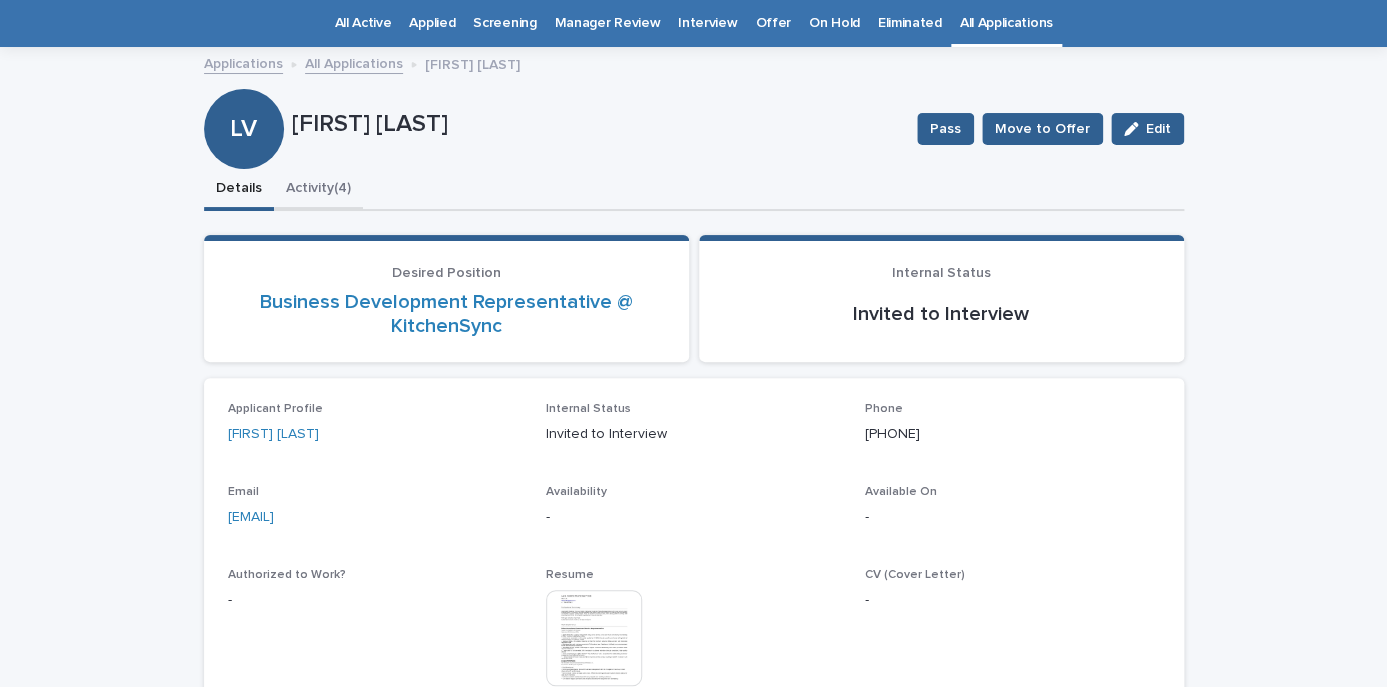 click on "Activity  (4)" at bounding box center (318, 190) 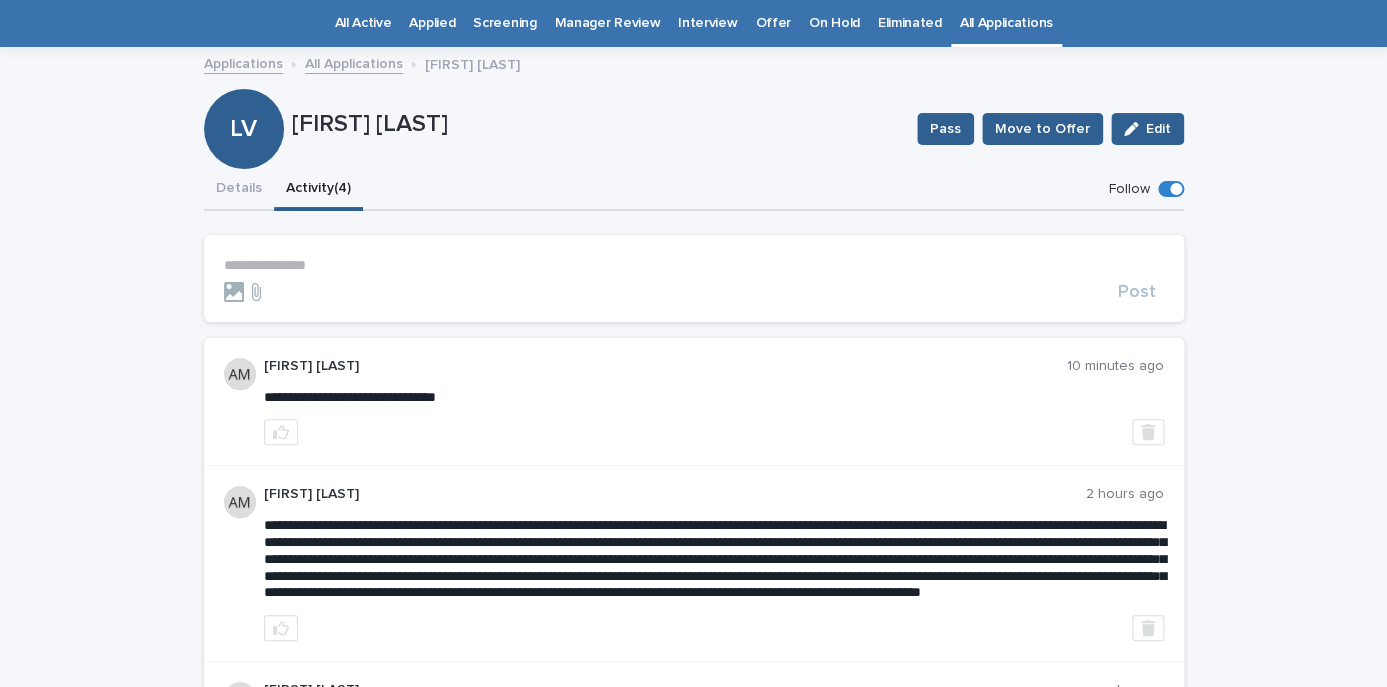 click on "All Applications" at bounding box center (1006, 23) 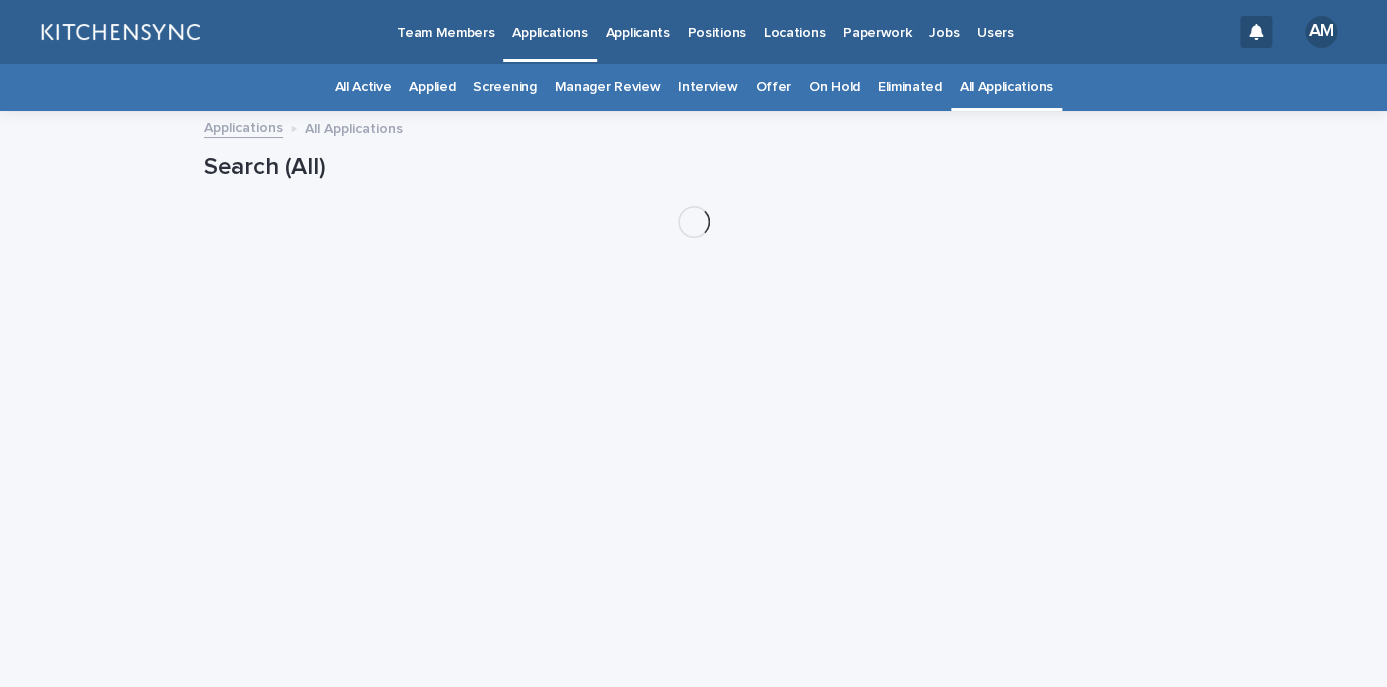 scroll, scrollTop: 0, scrollLeft: 0, axis: both 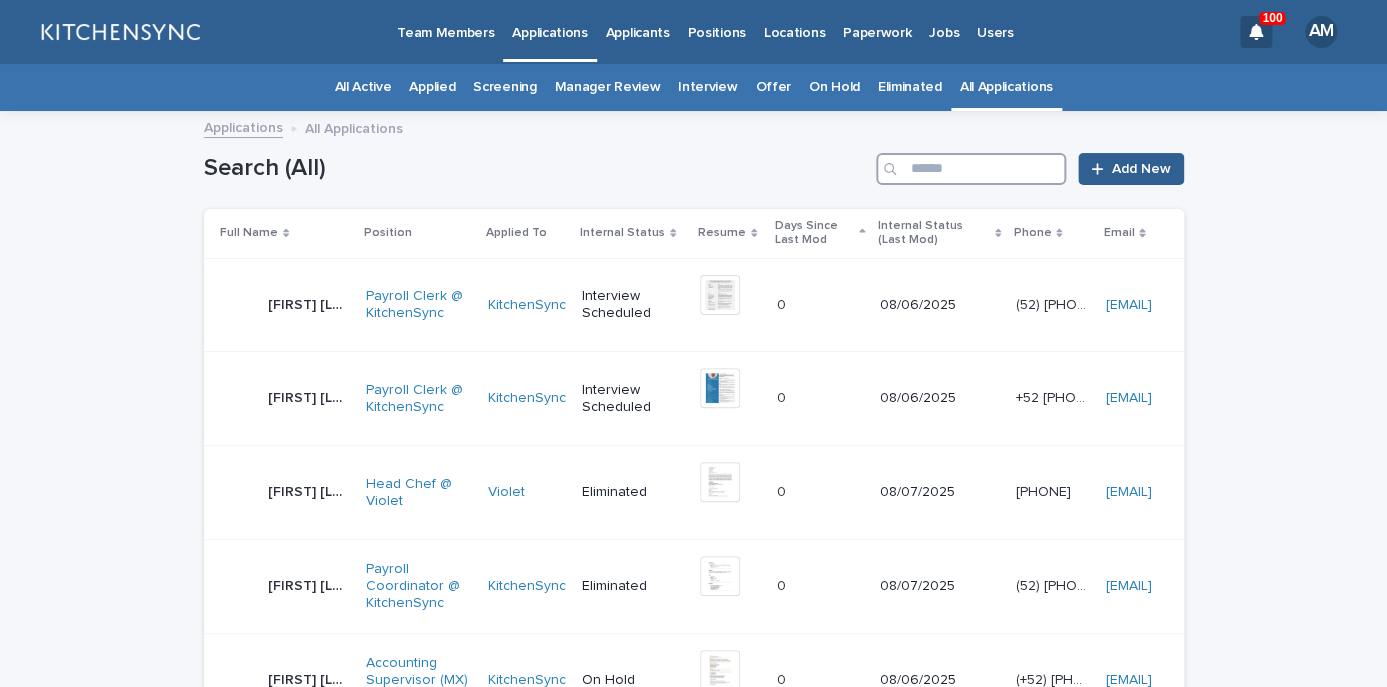 click at bounding box center [971, 169] 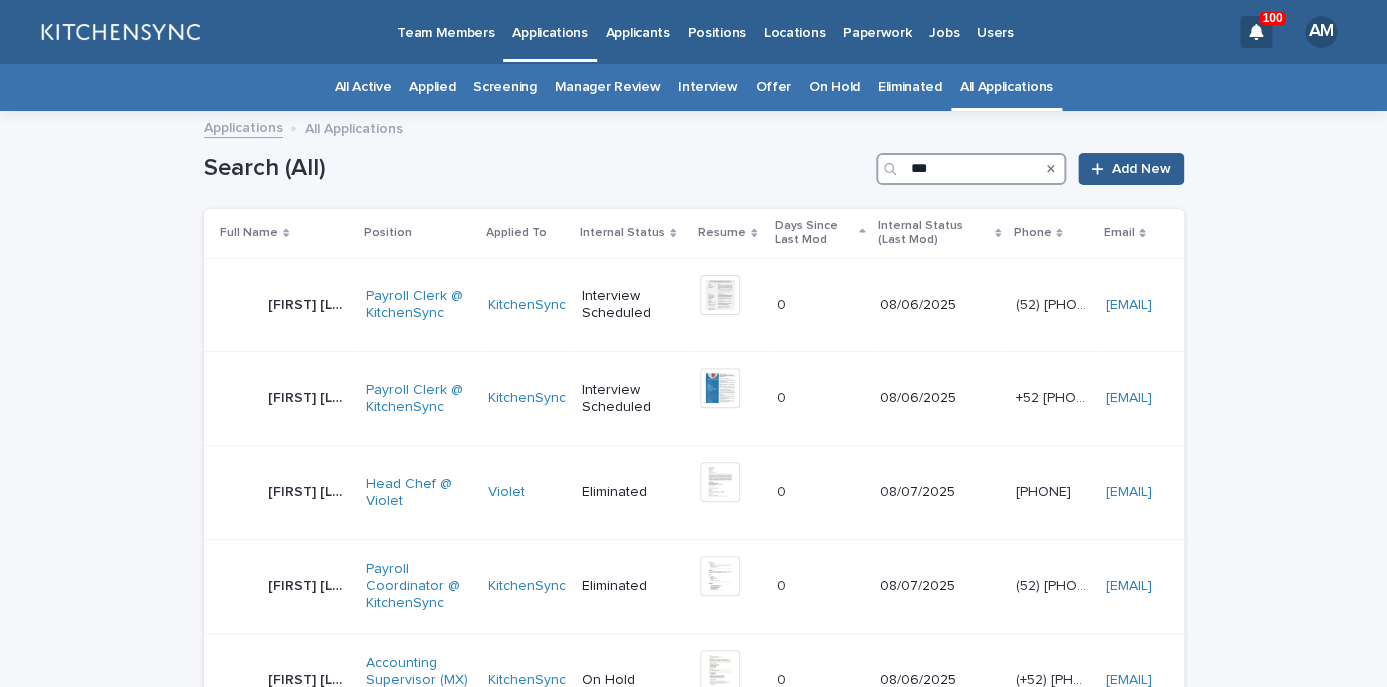 type on "***" 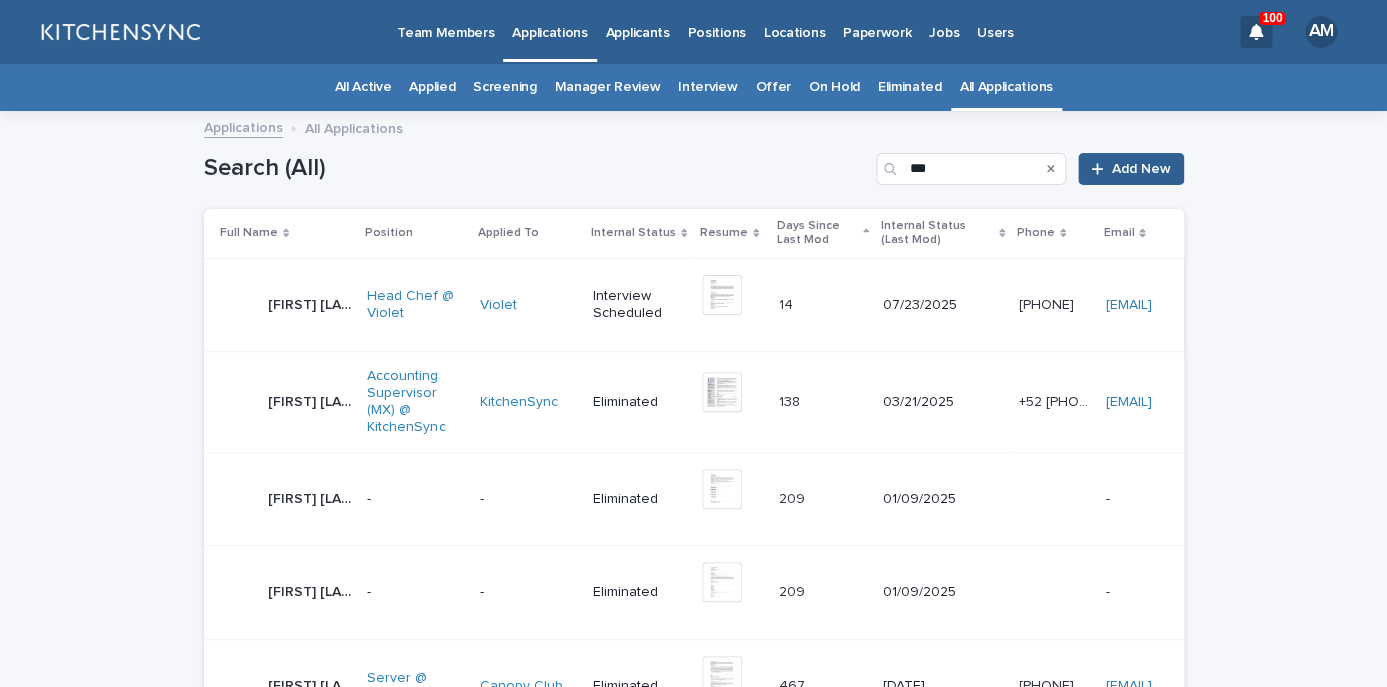 click on "[FIRST] [LAST] [FIRST] [LAST]" at bounding box center [310, 305] 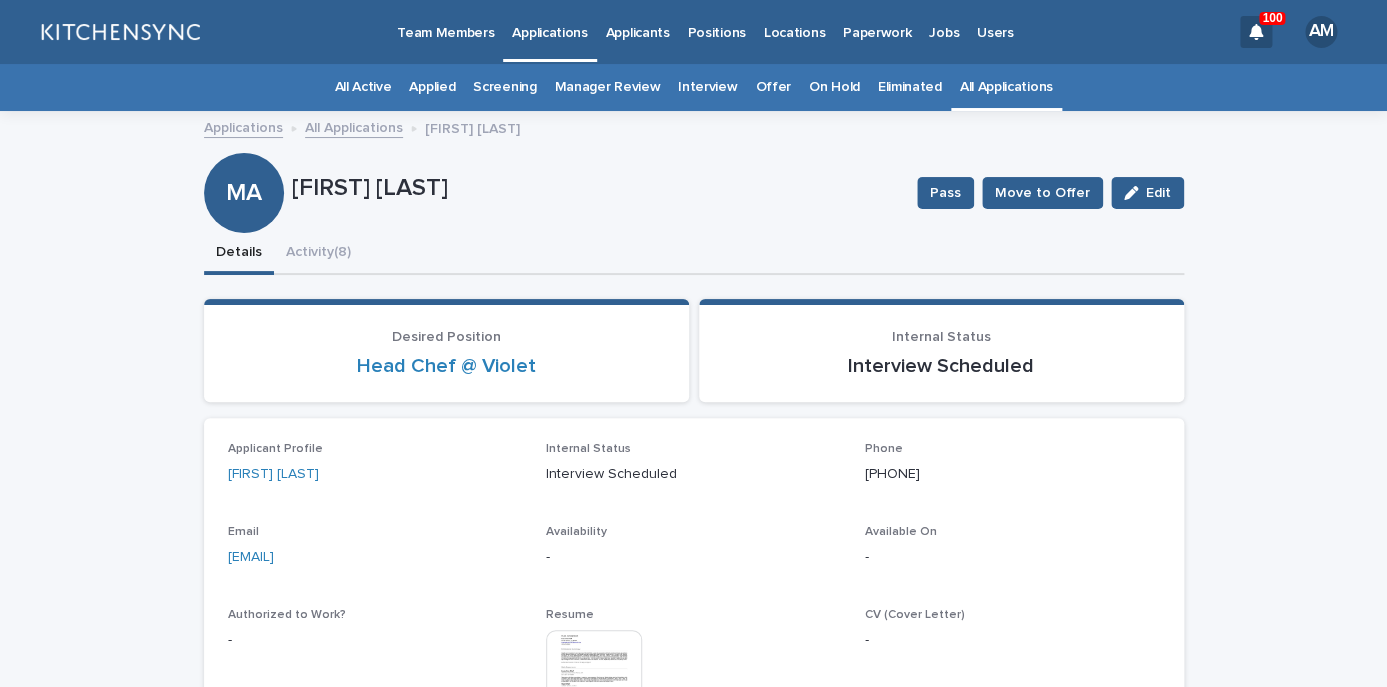 drag, startPoint x: 434, startPoint y: 561, endPoint x: 181, endPoint y: 557, distance: 253.03162 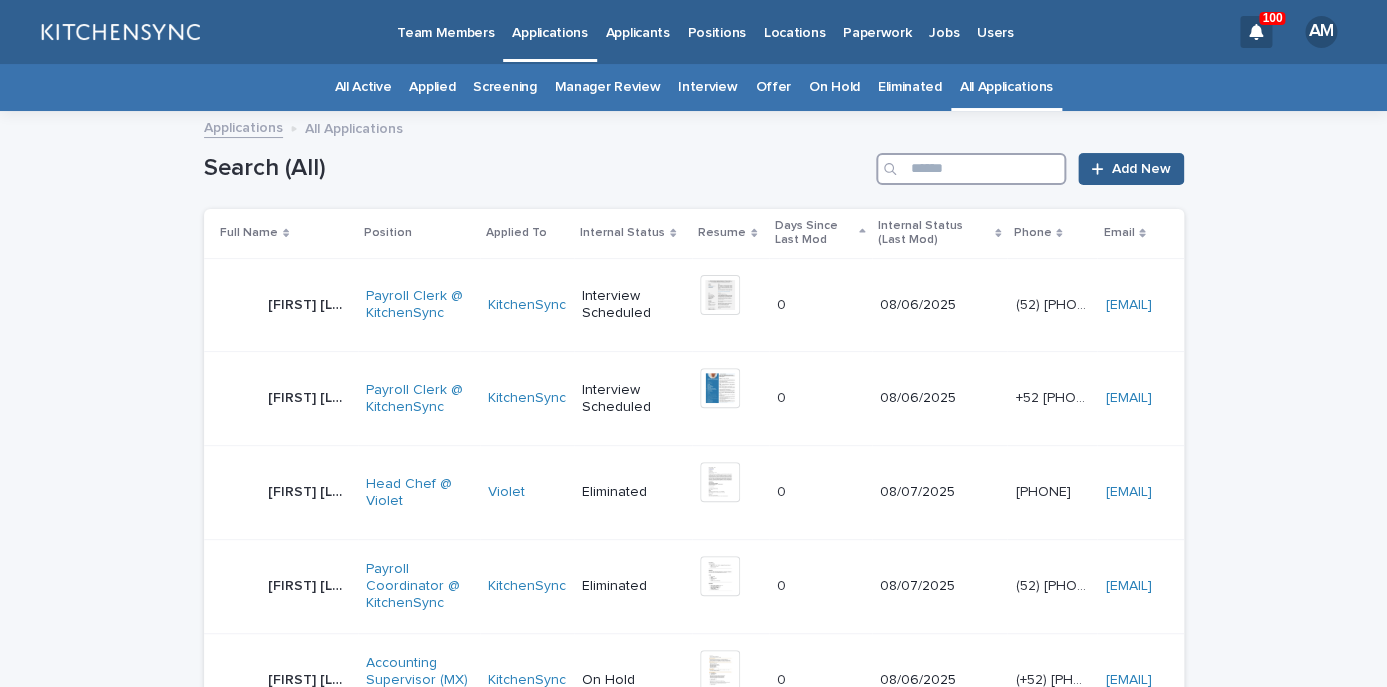 click at bounding box center (971, 169) 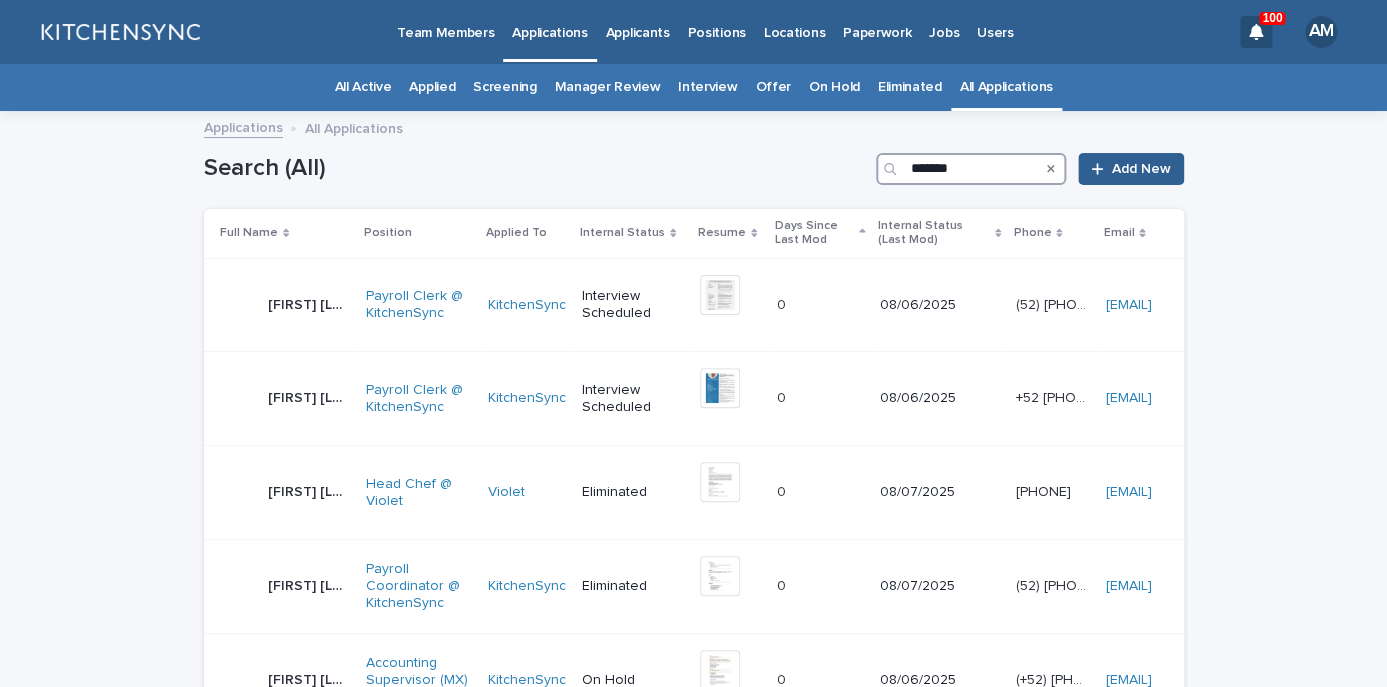 type on "*******" 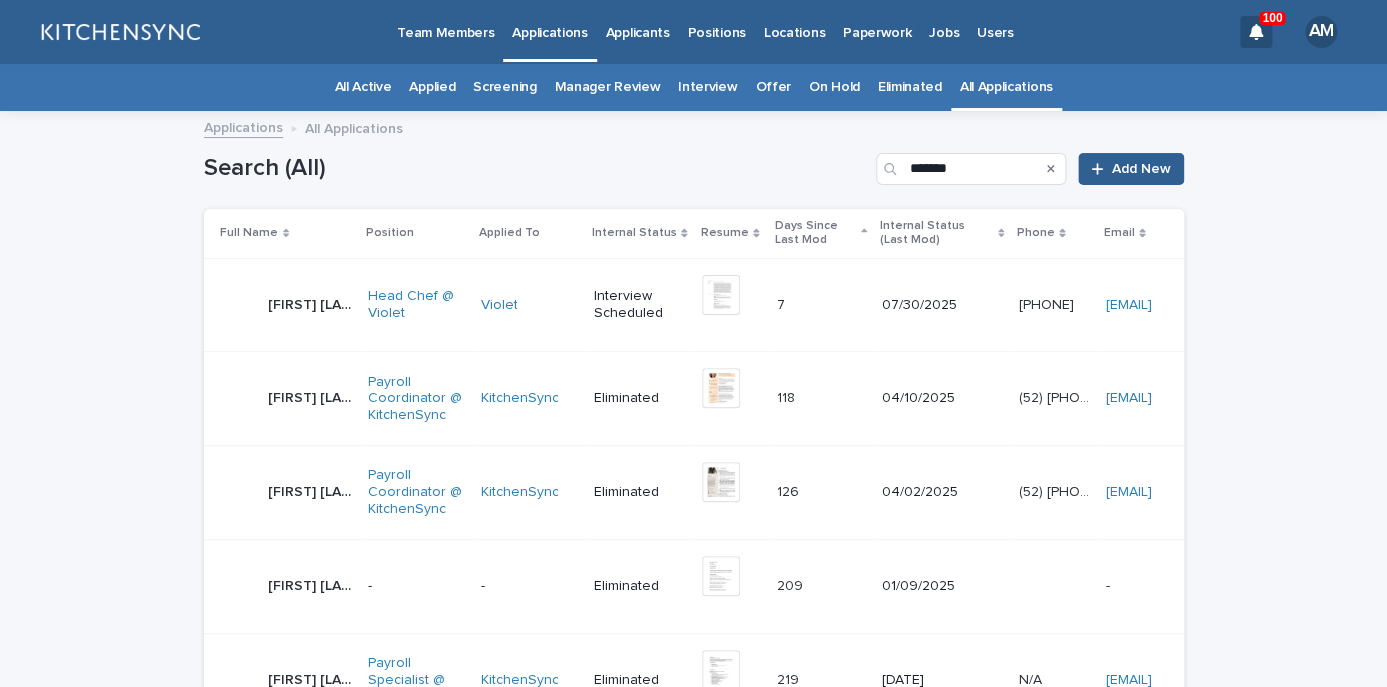 click on "[FIRST] [LAST]" at bounding box center (312, 303) 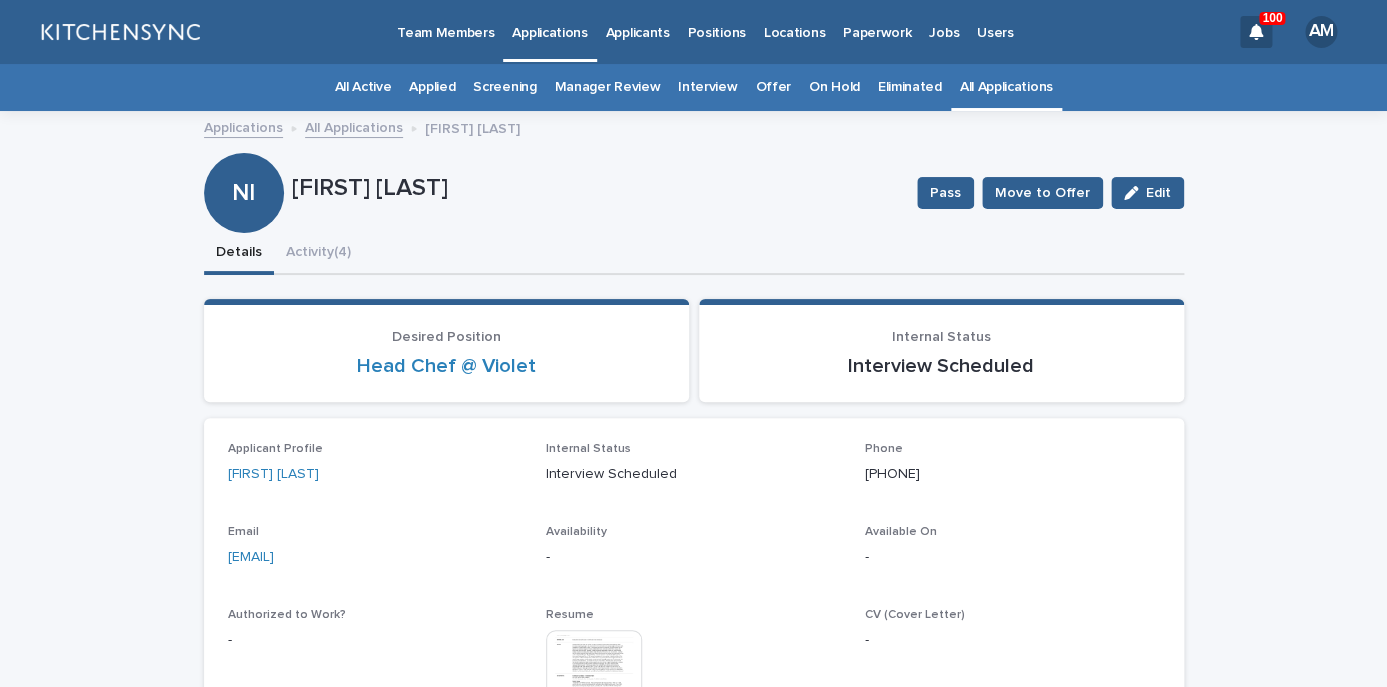 drag, startPoint x: 407, startPoint y: 560, endPoint x: 196, endPoint y: 560, distance: 211 